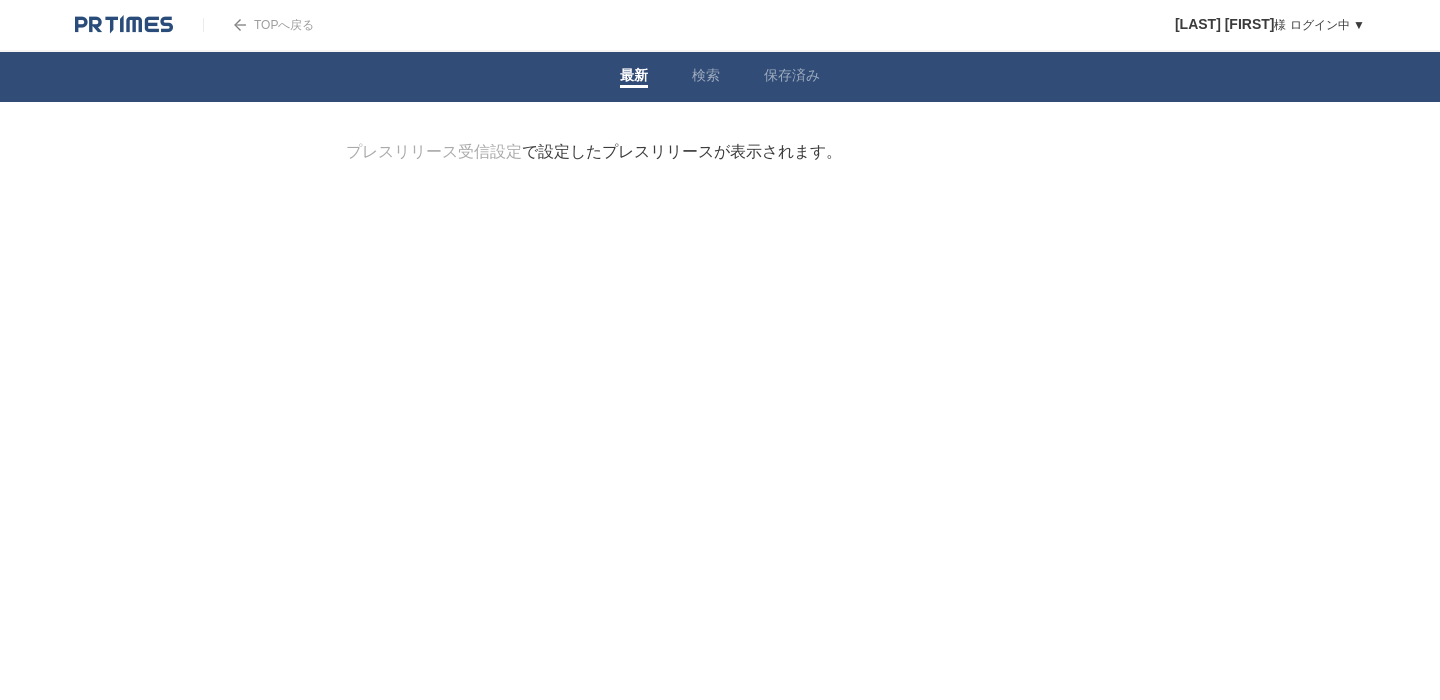 scroll, scrollTop: 0, scrollLeft: 0, axis: both 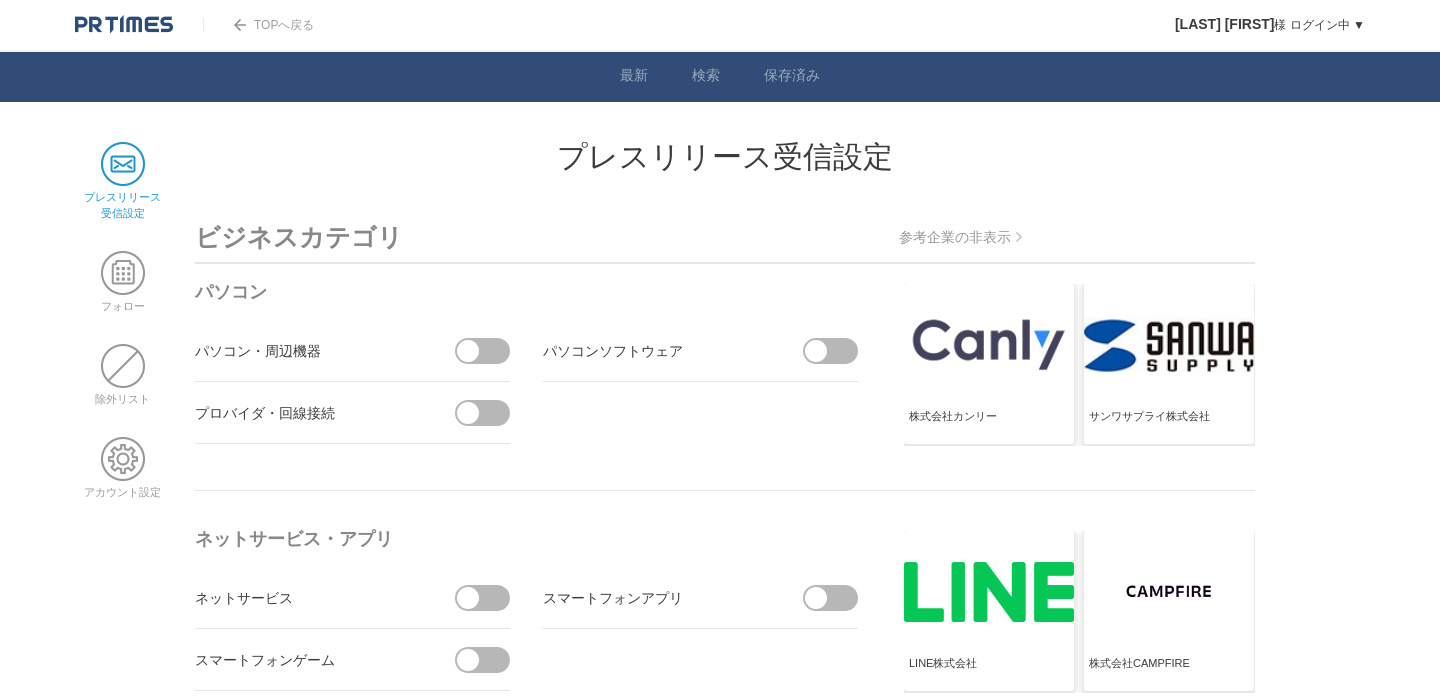 click at bounding box center (468, 351) 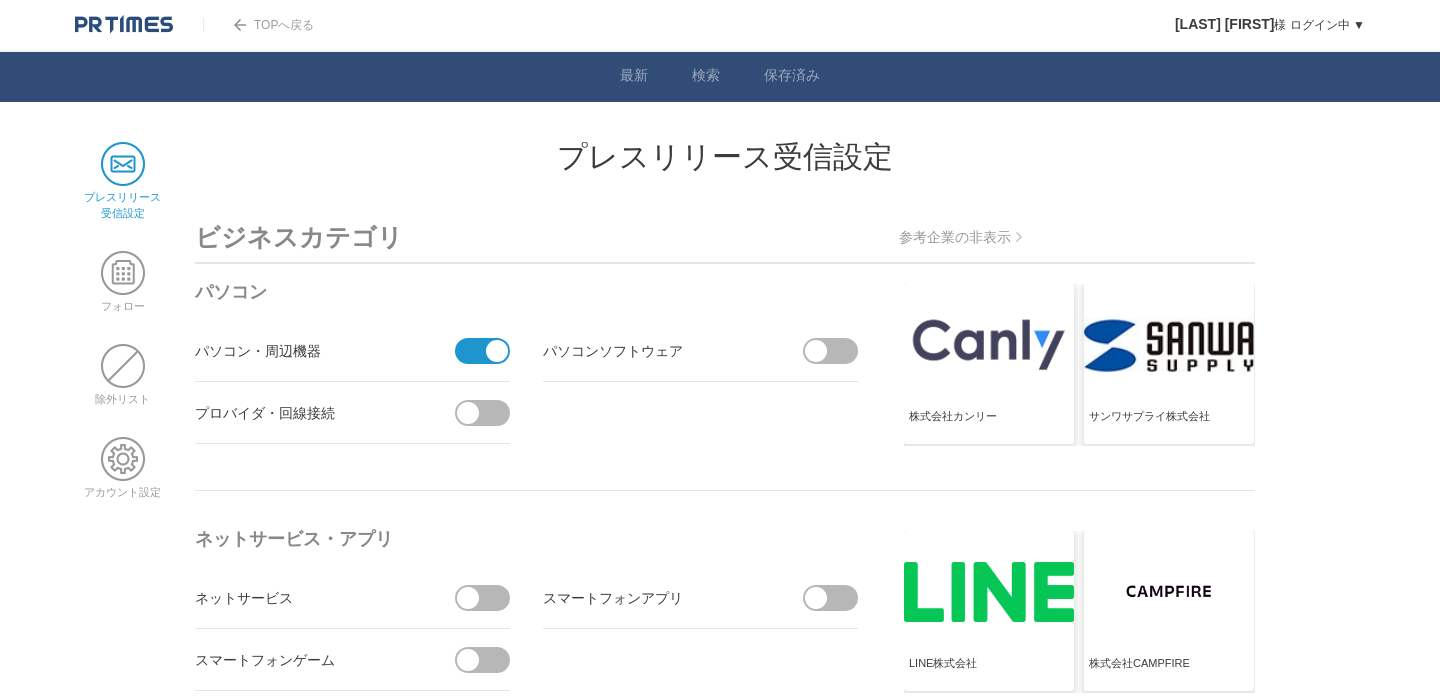 click at bounding box center [476, 351] 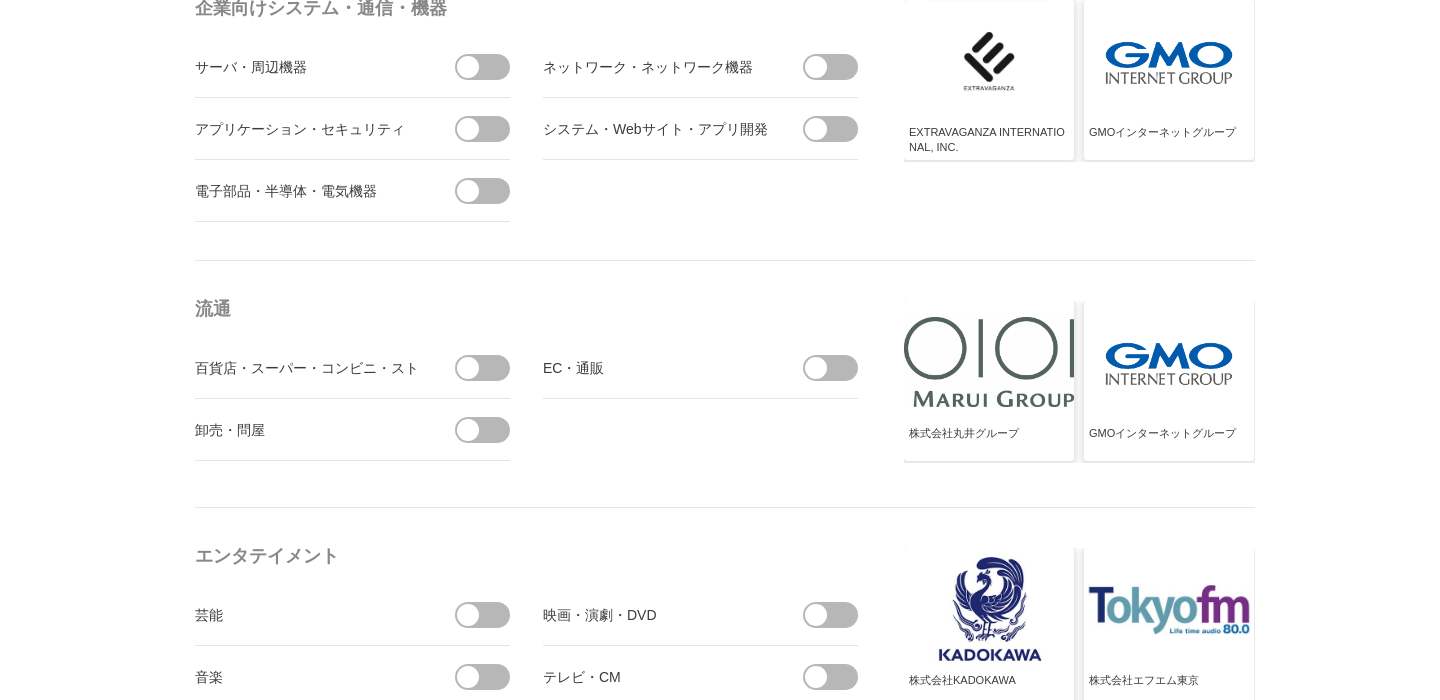 scroll, scrollTop: 0, scrollLeft: 0, axis: both 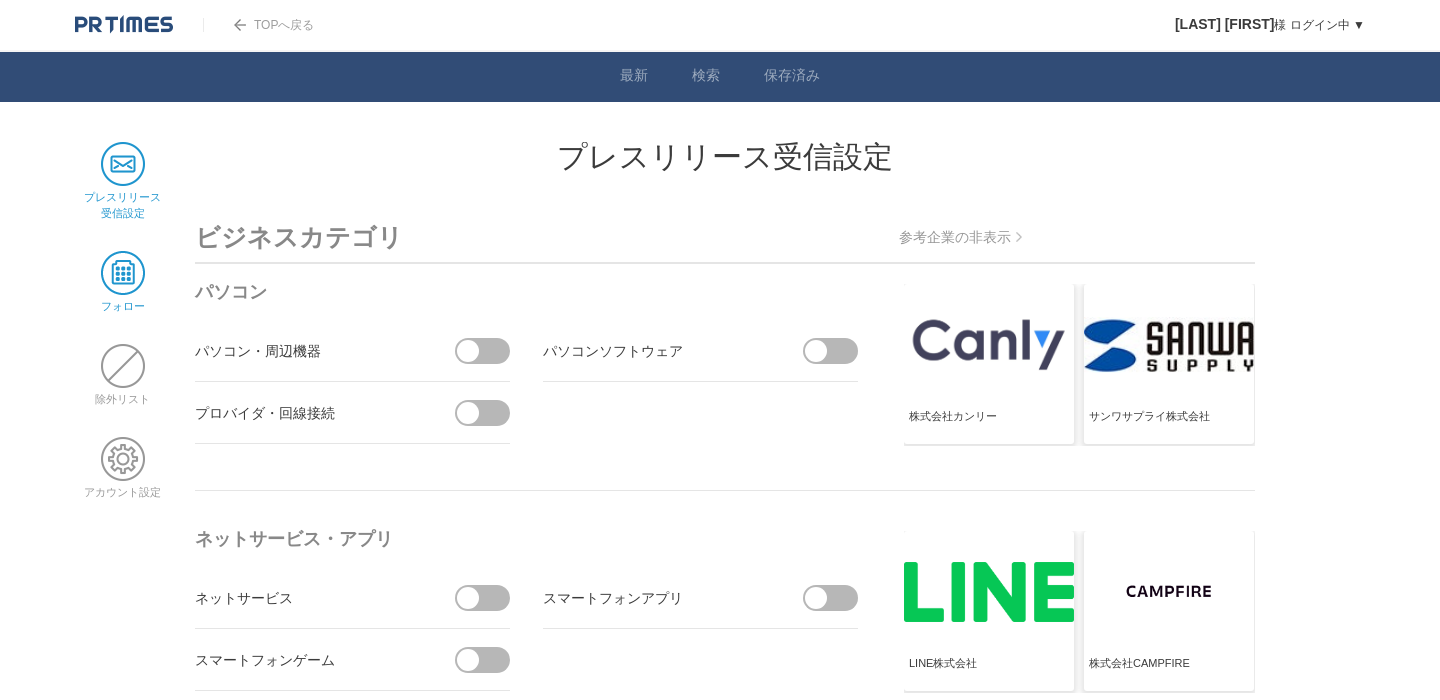 click at bounding box center [123, 273] 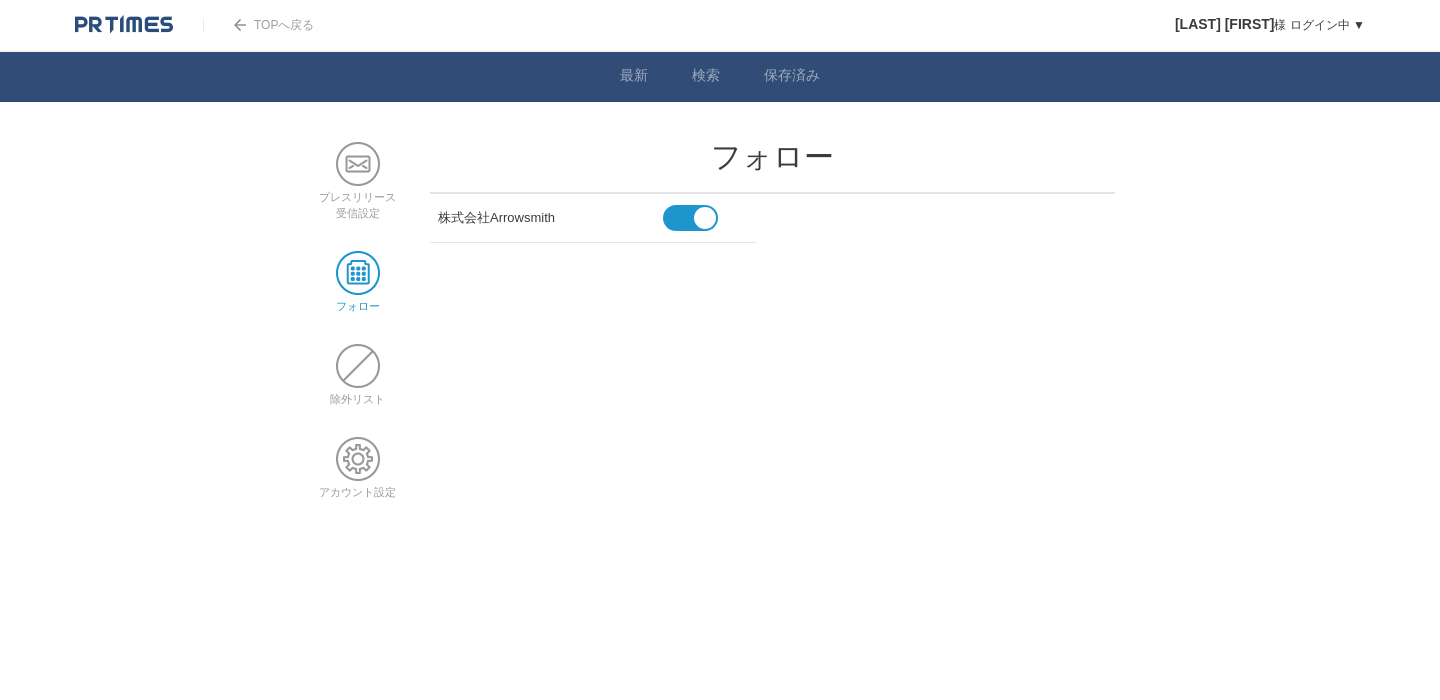 scroll, scrollTop: 0, scrollLeft: 0, axis: both 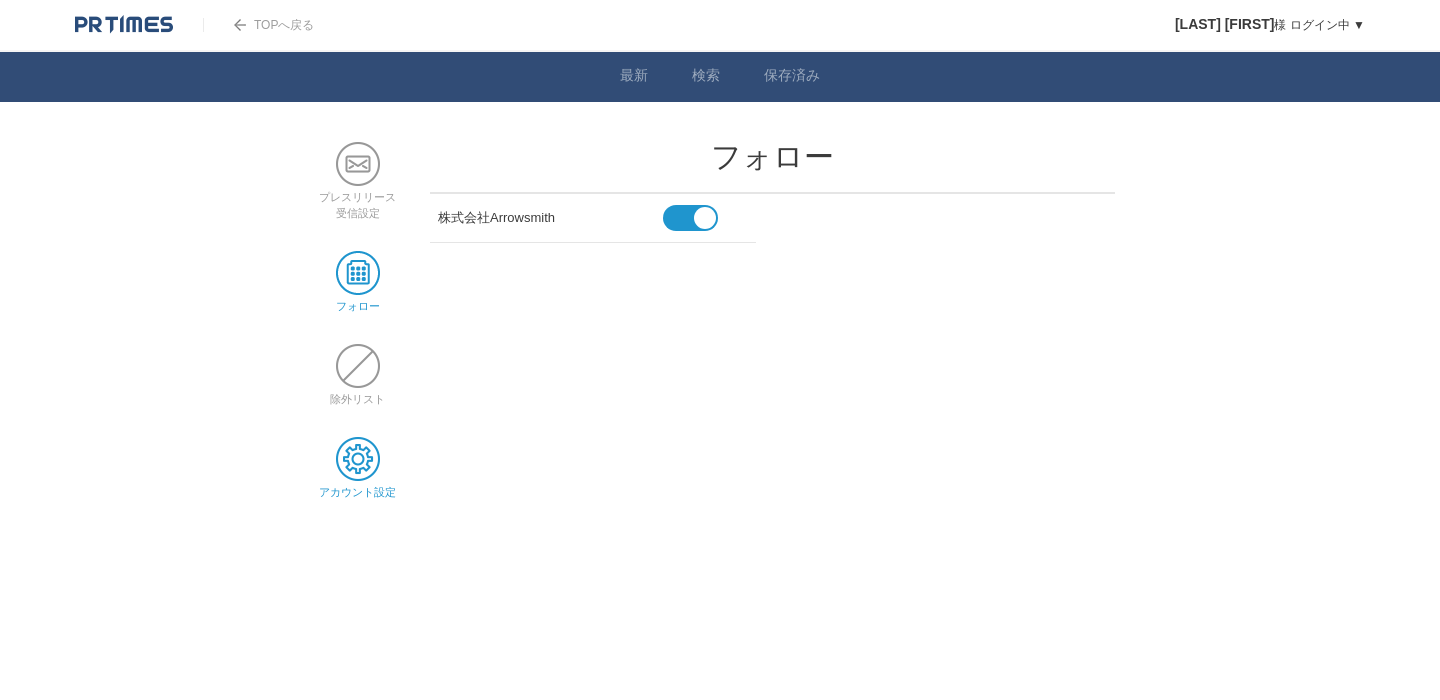 click at bounding box center (358, 459) 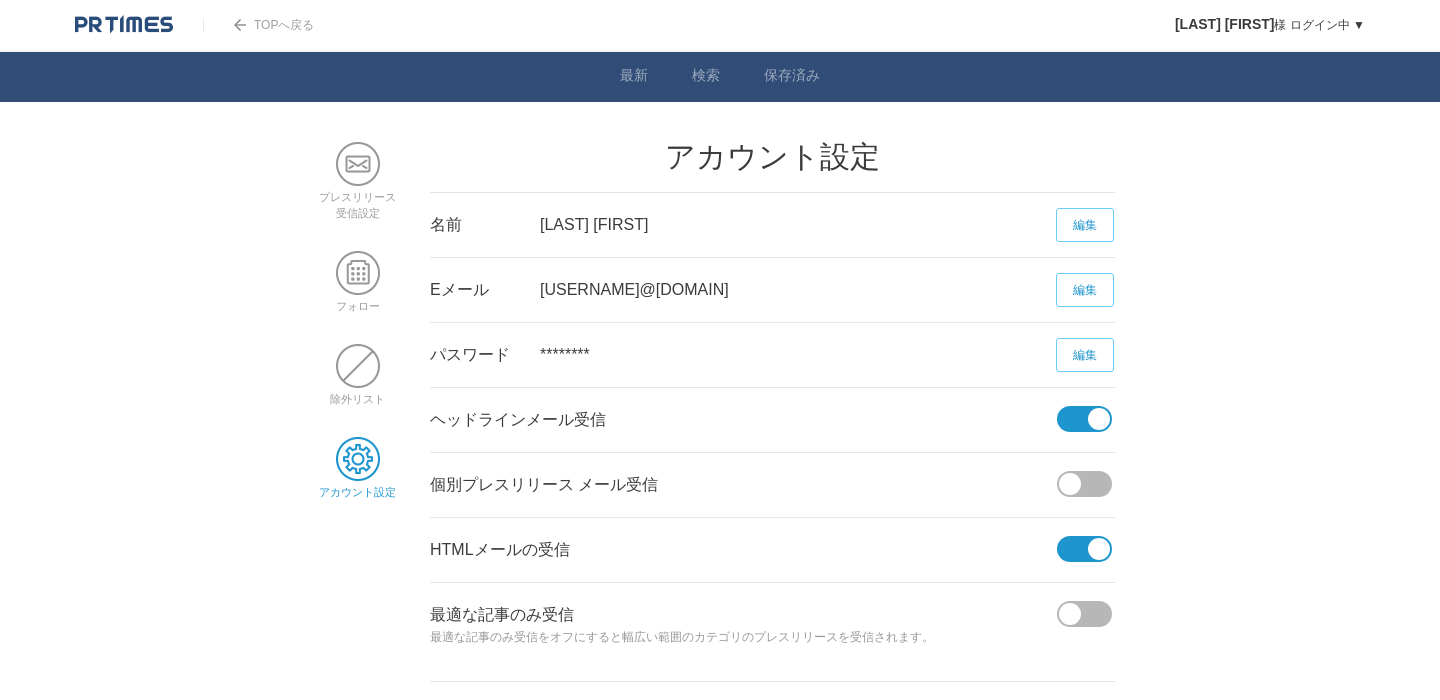 scroll, scrollTop: 0, scrollLeft: 0, axis: both 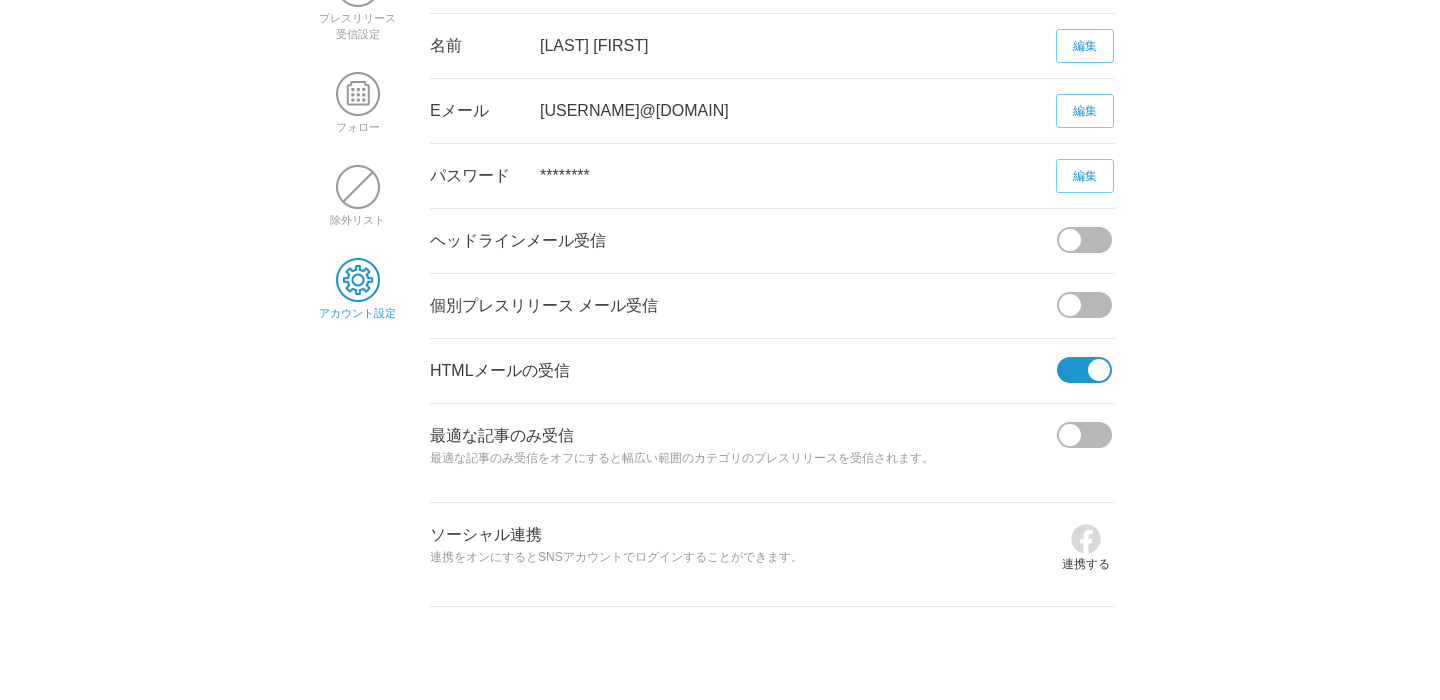click at bounding box center [1078, 370] 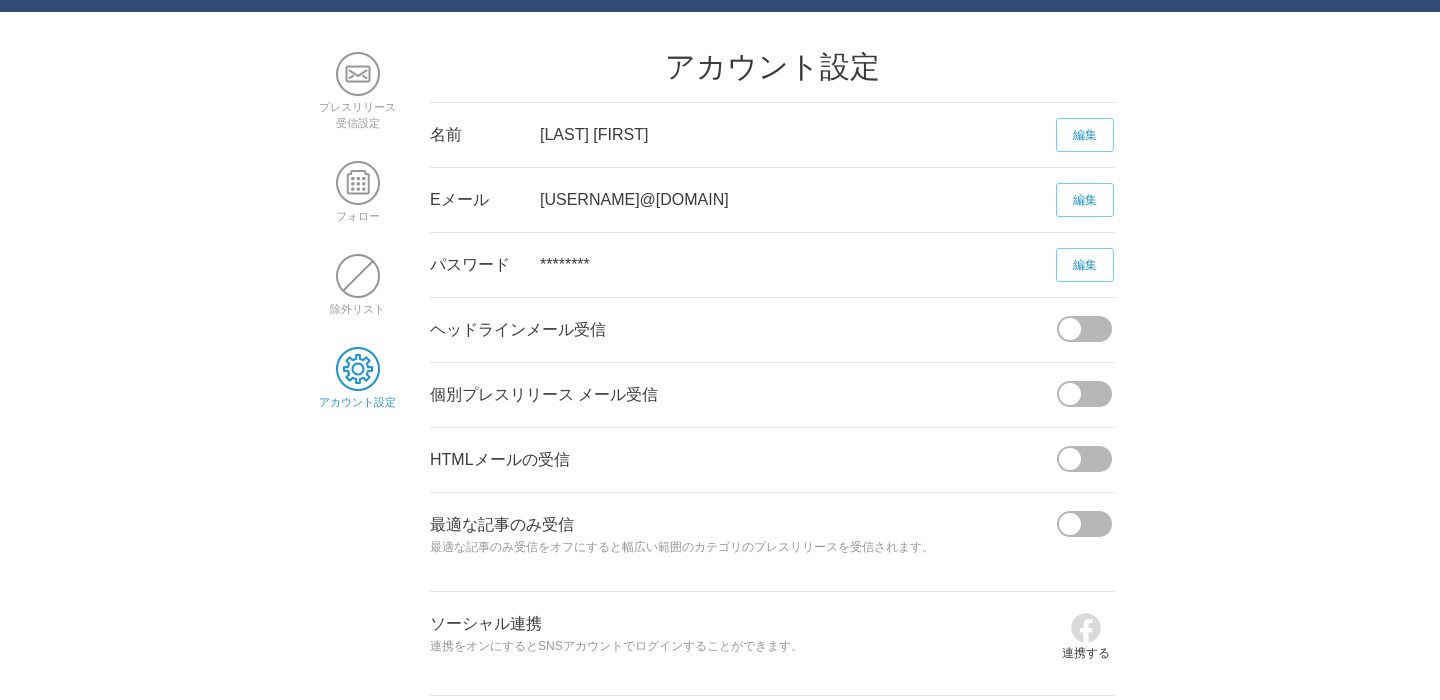 scroll, scrollTop: 0, scrollLeft: 0, axis: both 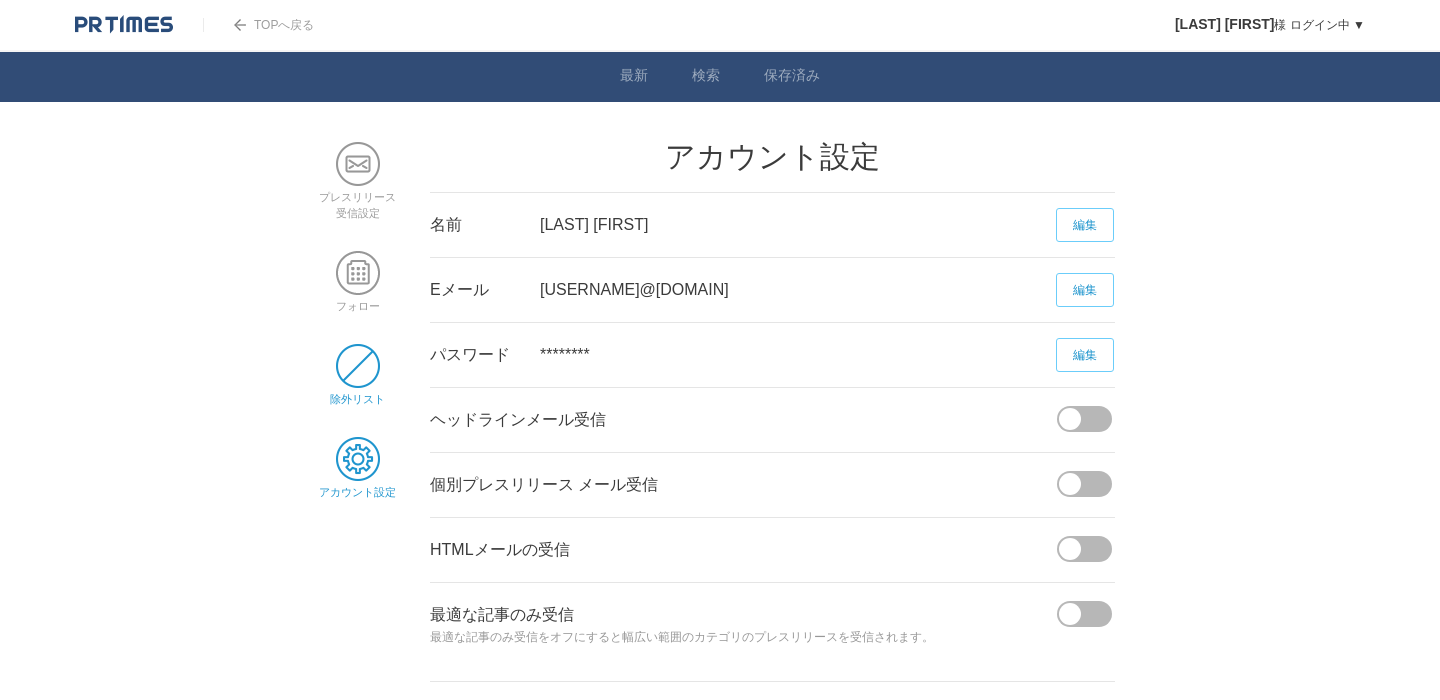 click at bounding box center (358, 366) 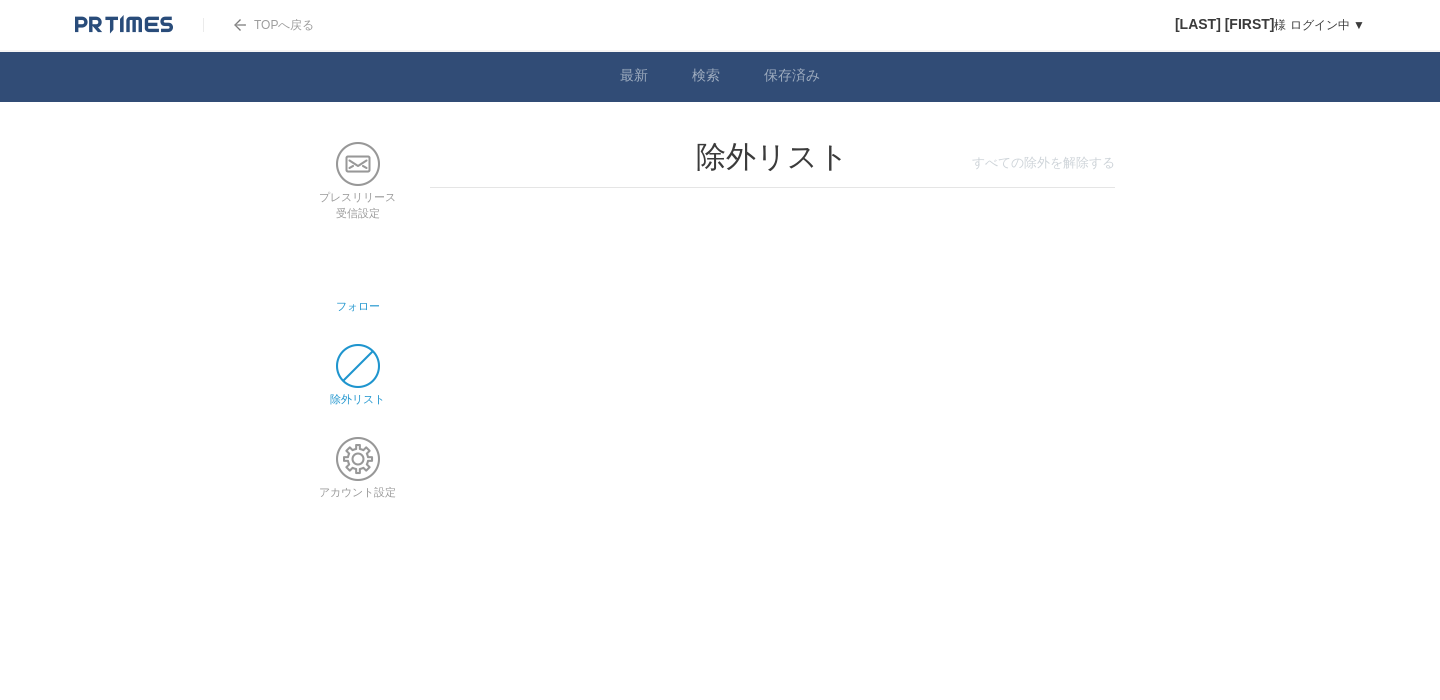 scroll, scrollTop: 0, scrollLeft: 0, axis: both 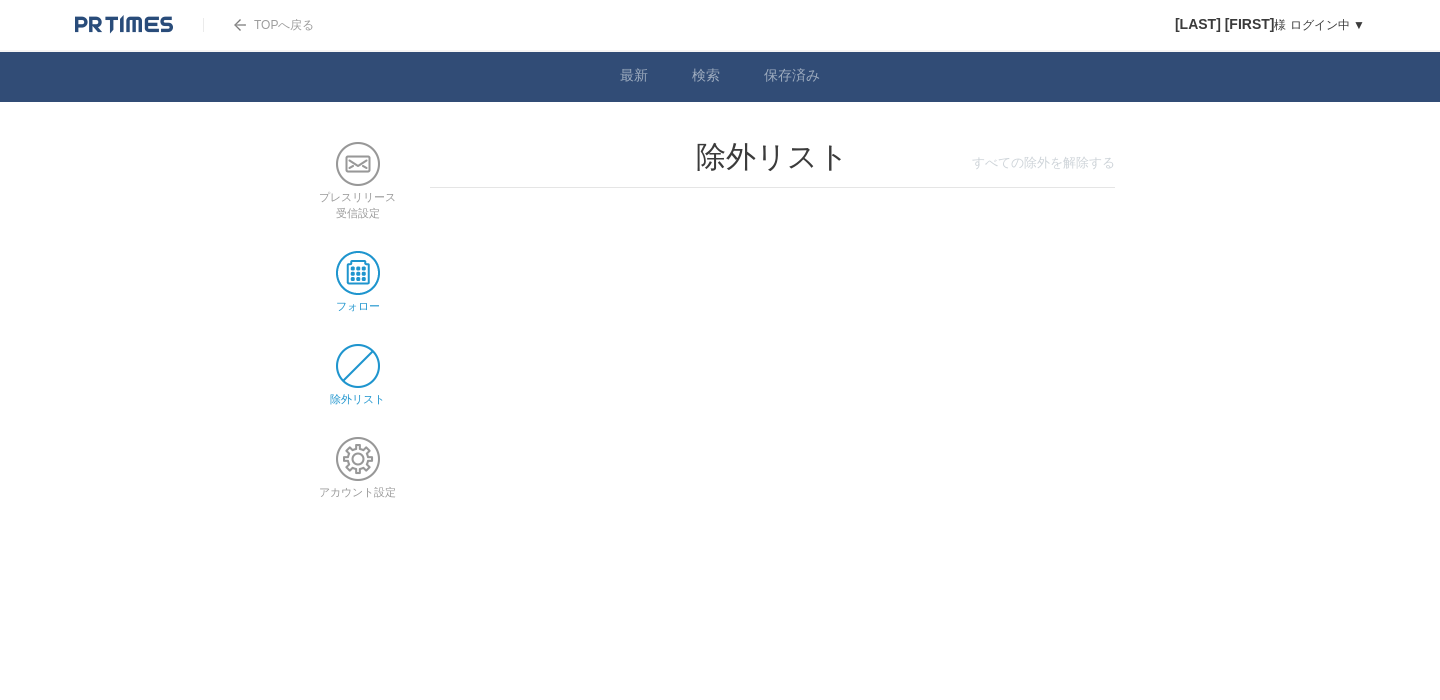 click at bounding box center [358, 273] 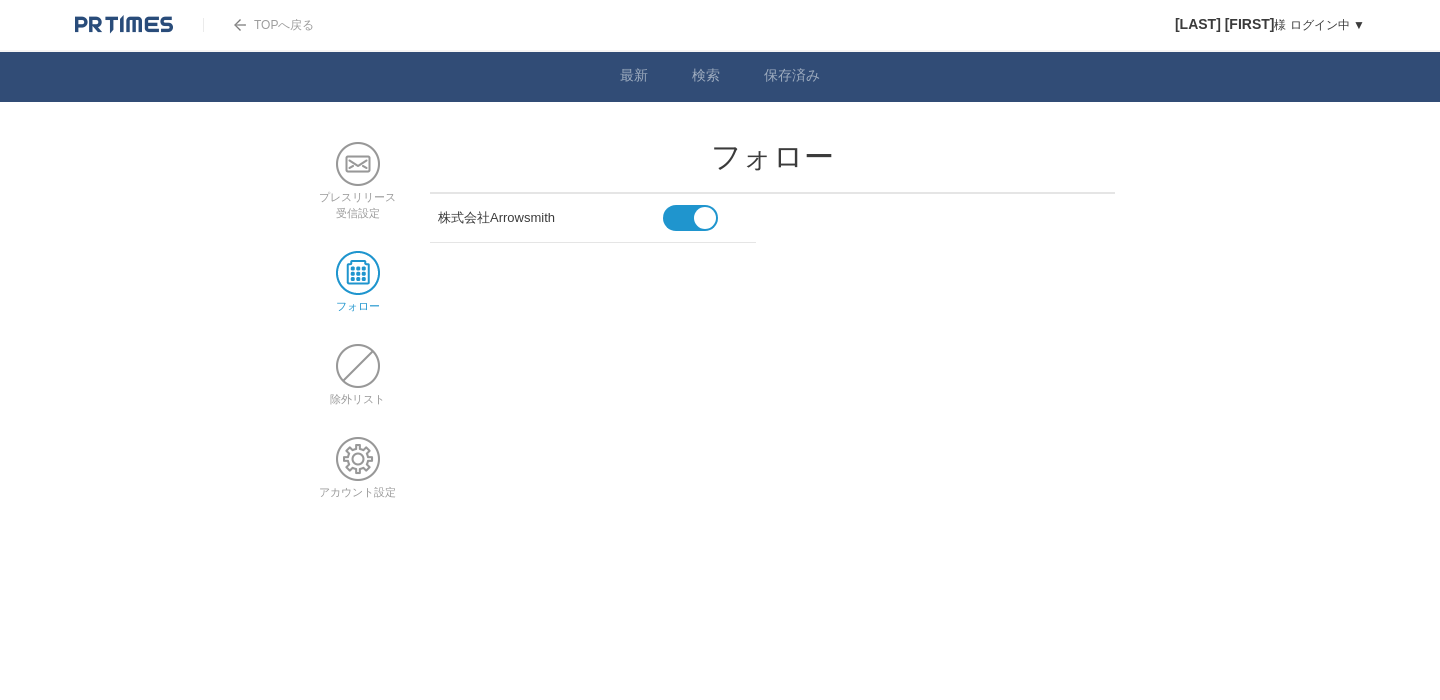 scroll, scrollTop: 0, scrollLeft: 0, axis: both 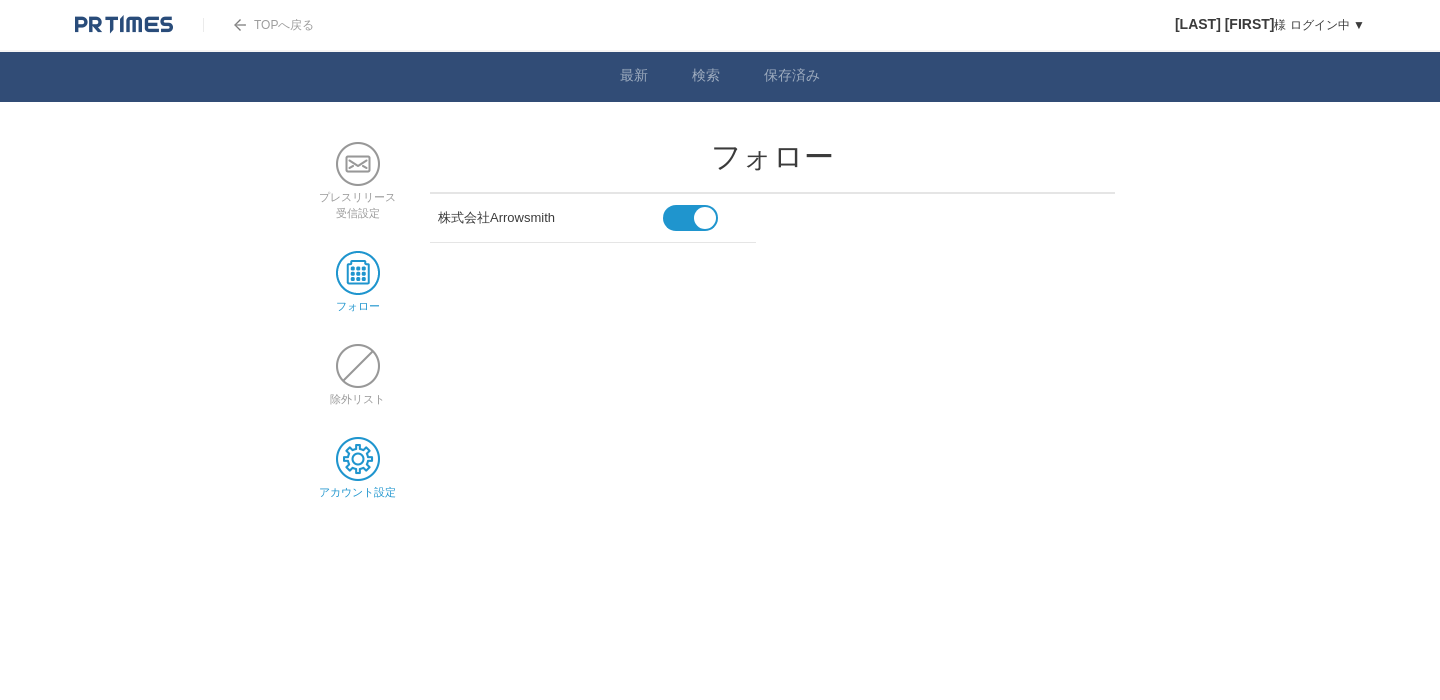 click at bounding box center (358, 459) 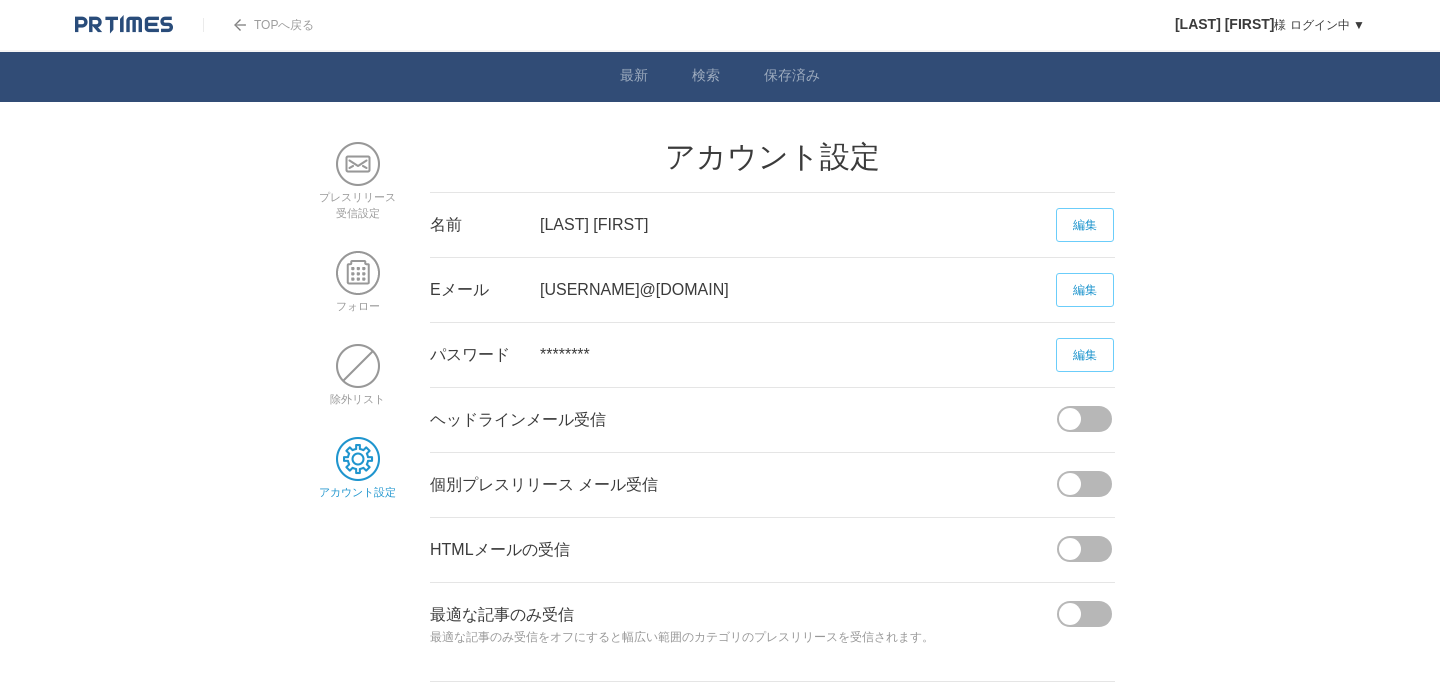 scroll, scrollTop: 0, scrollLeft: 0, axis: both 